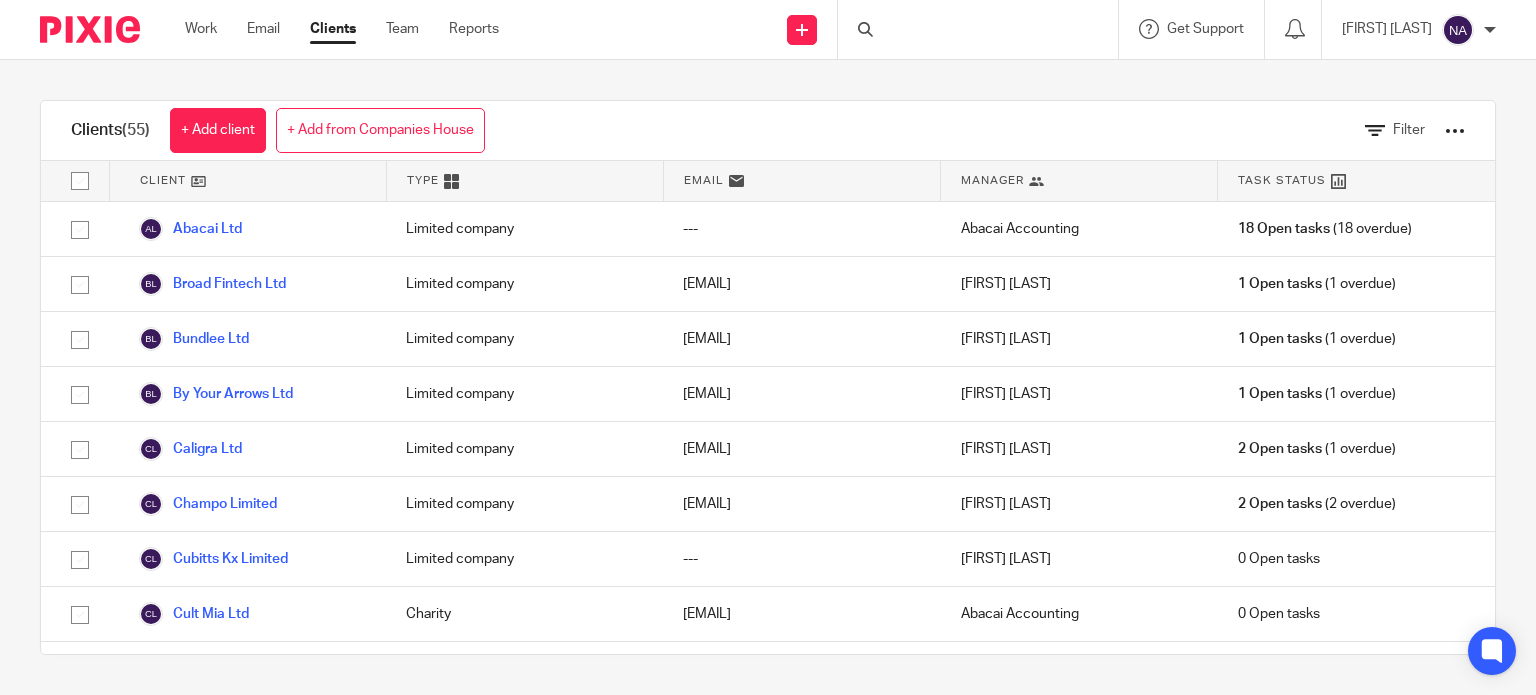 scroll, scrollTop: 0, scrollLeft: 0, axis: both 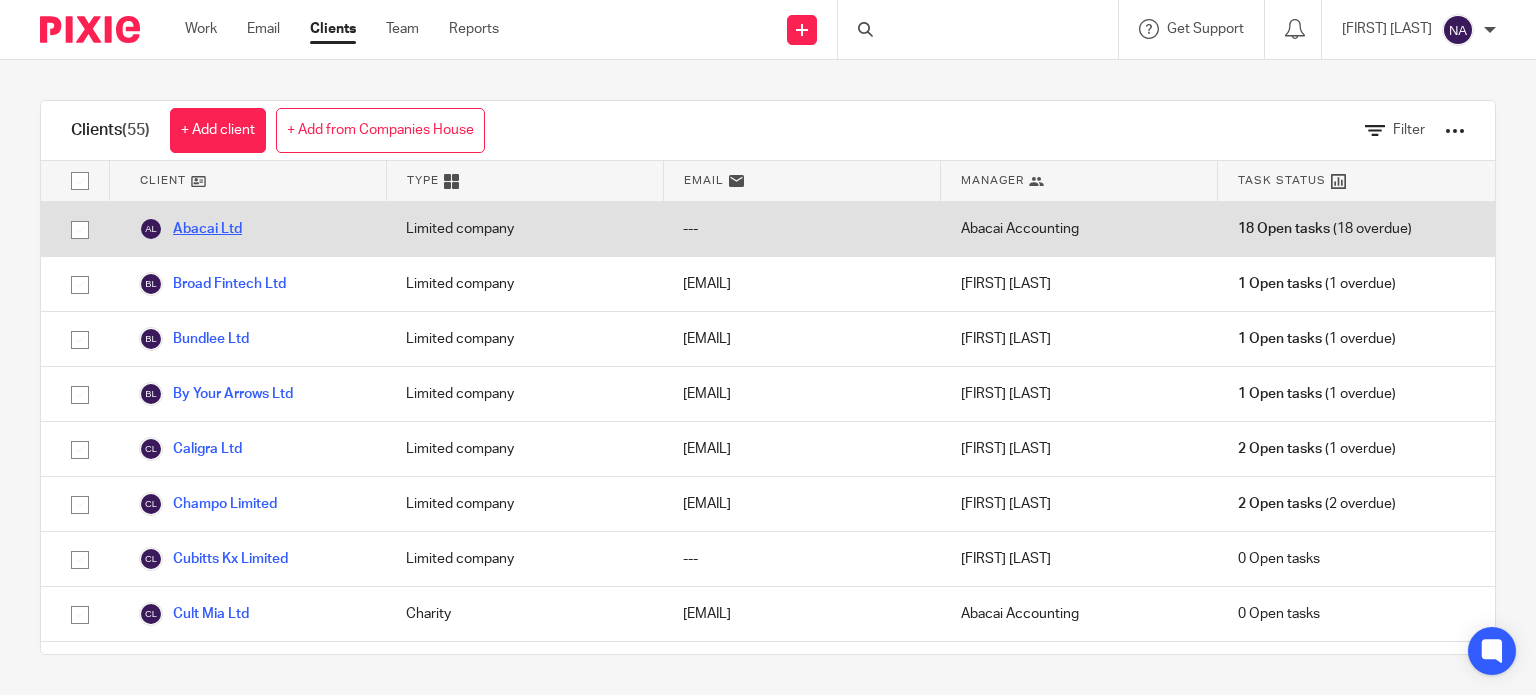 click on "Abacai Ltd" at bounding box center (190, 229) 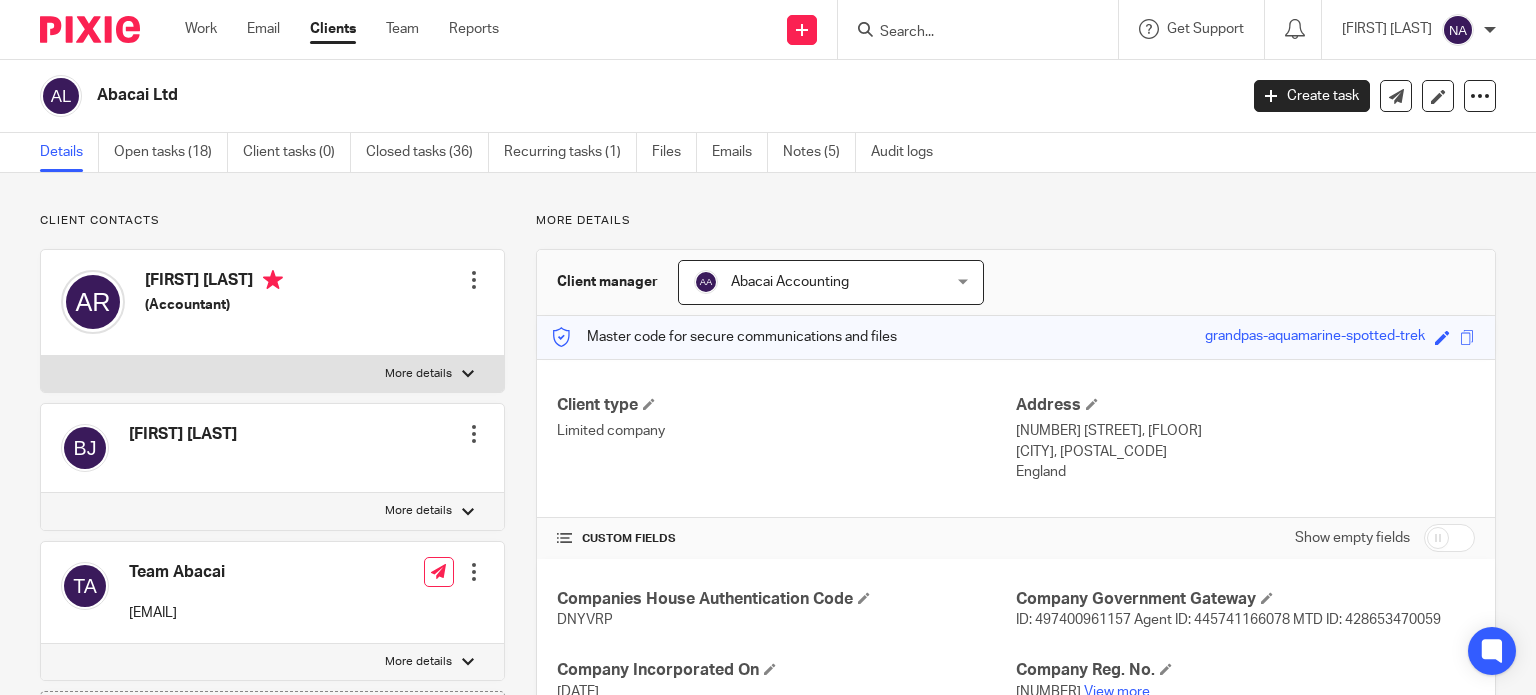 scroll, scrollTop: 0, scrollLeft: 0, axis: both 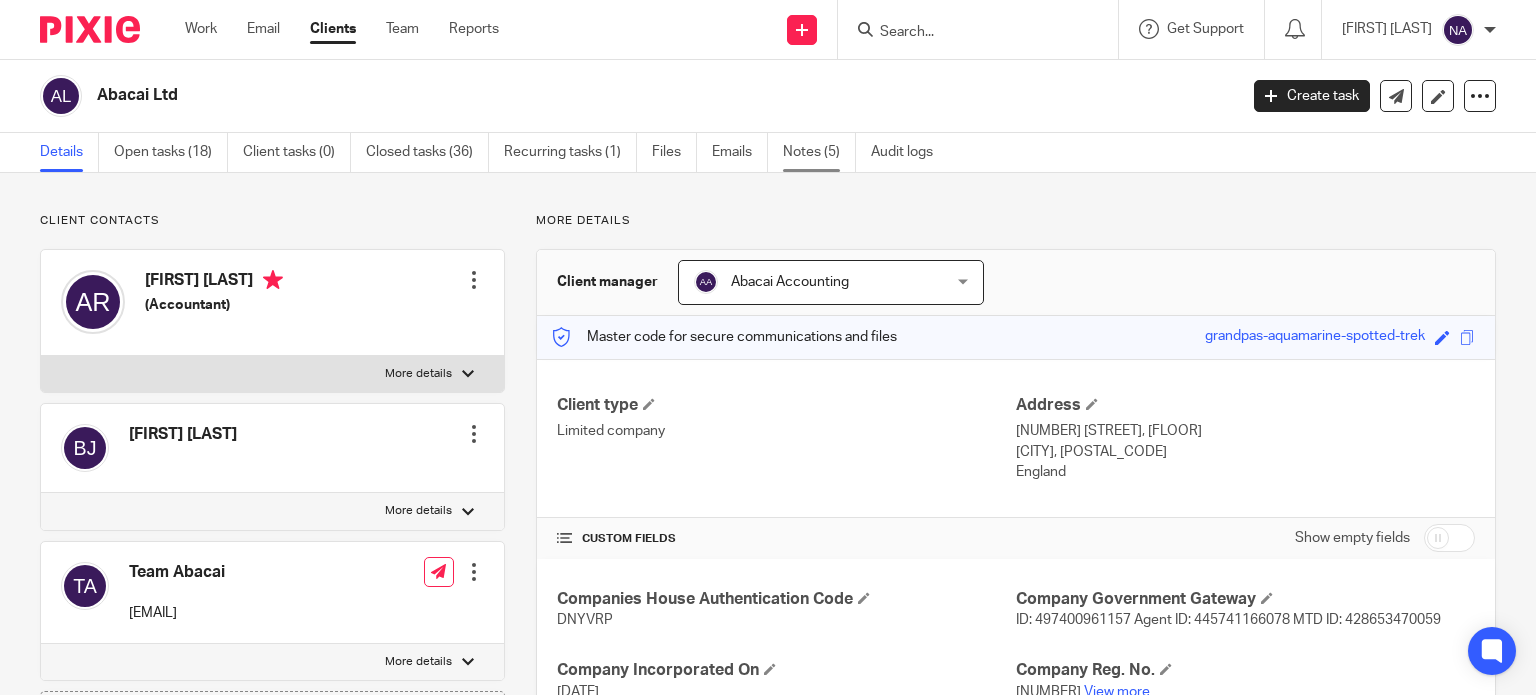 click on "Notes (5)" at bounding box center (819, 152) 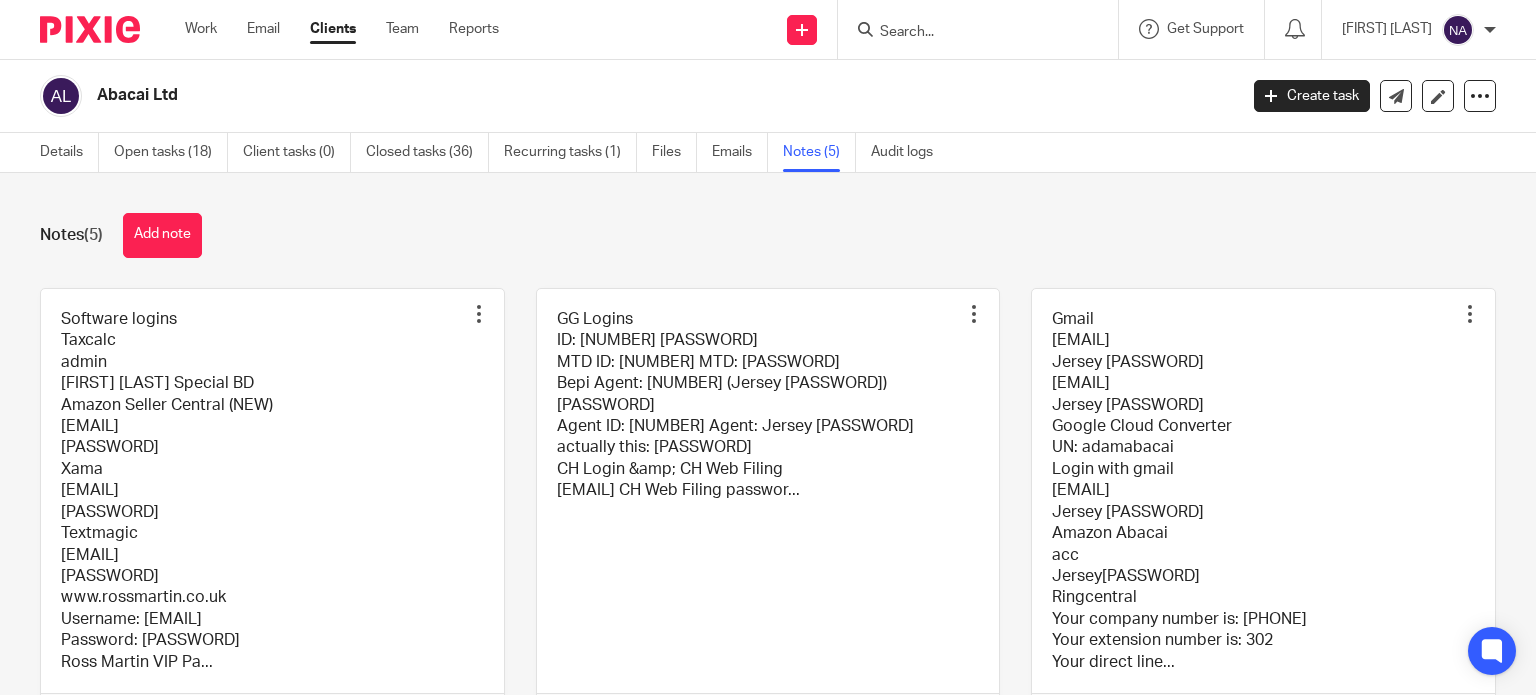 scroll, scrollTop: 0, scrollLeft: 0, axis: both 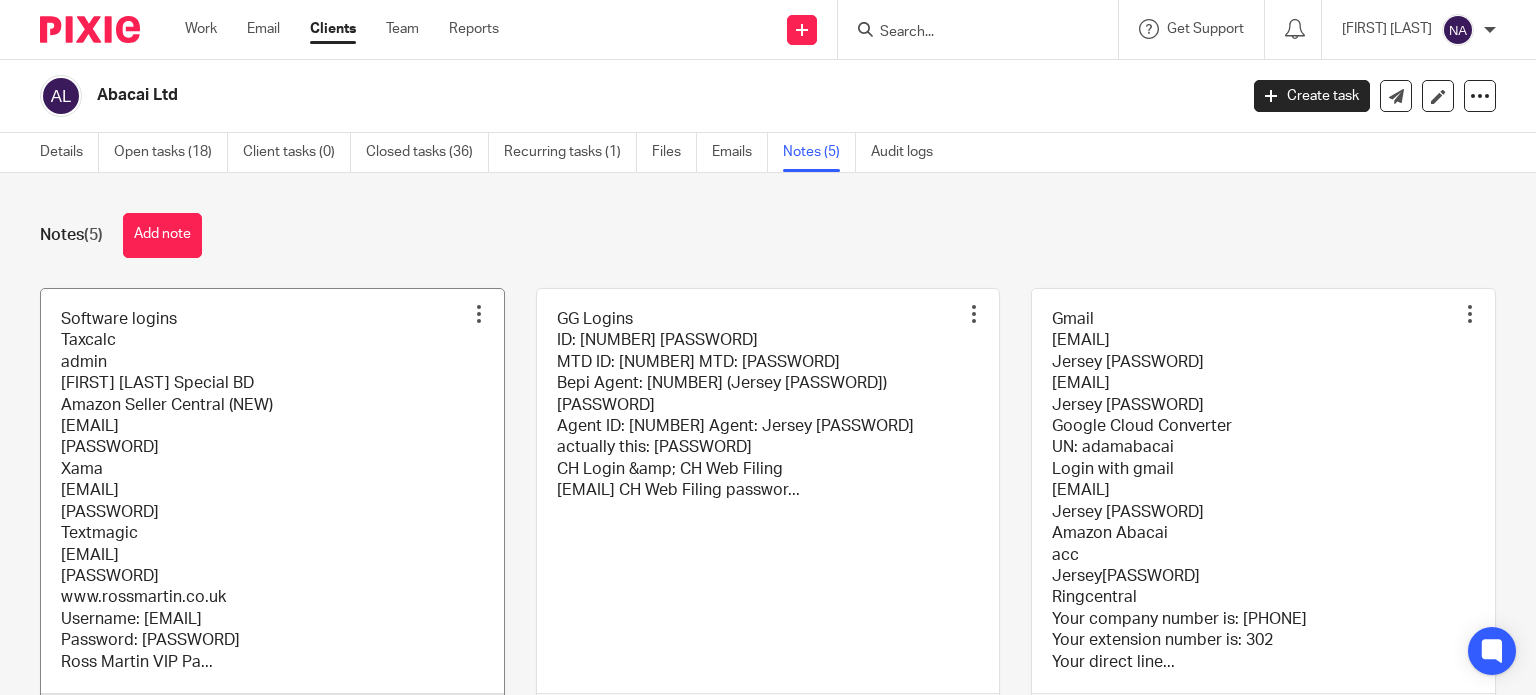click at bounding box center (272, 513) 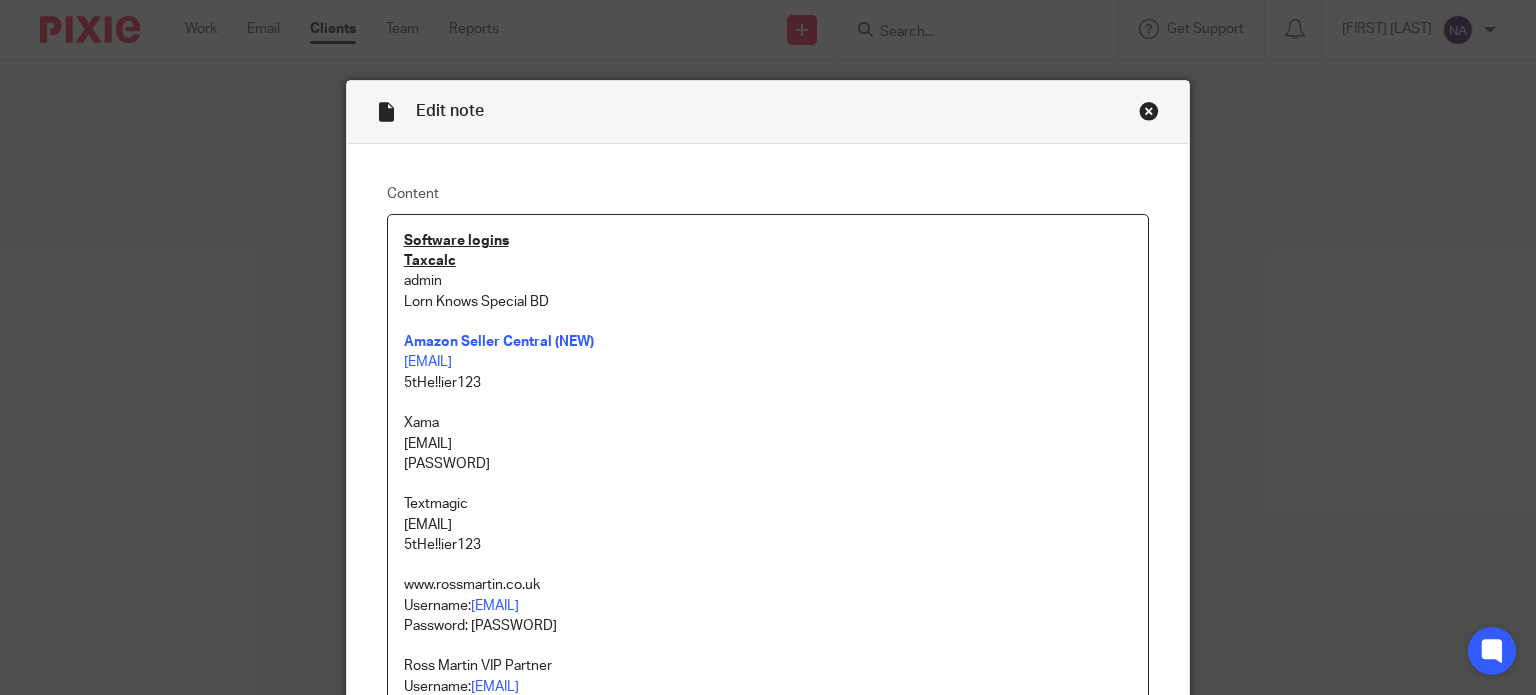 scroll, scrollTop: 0, scrollLeft: 0, axis: both 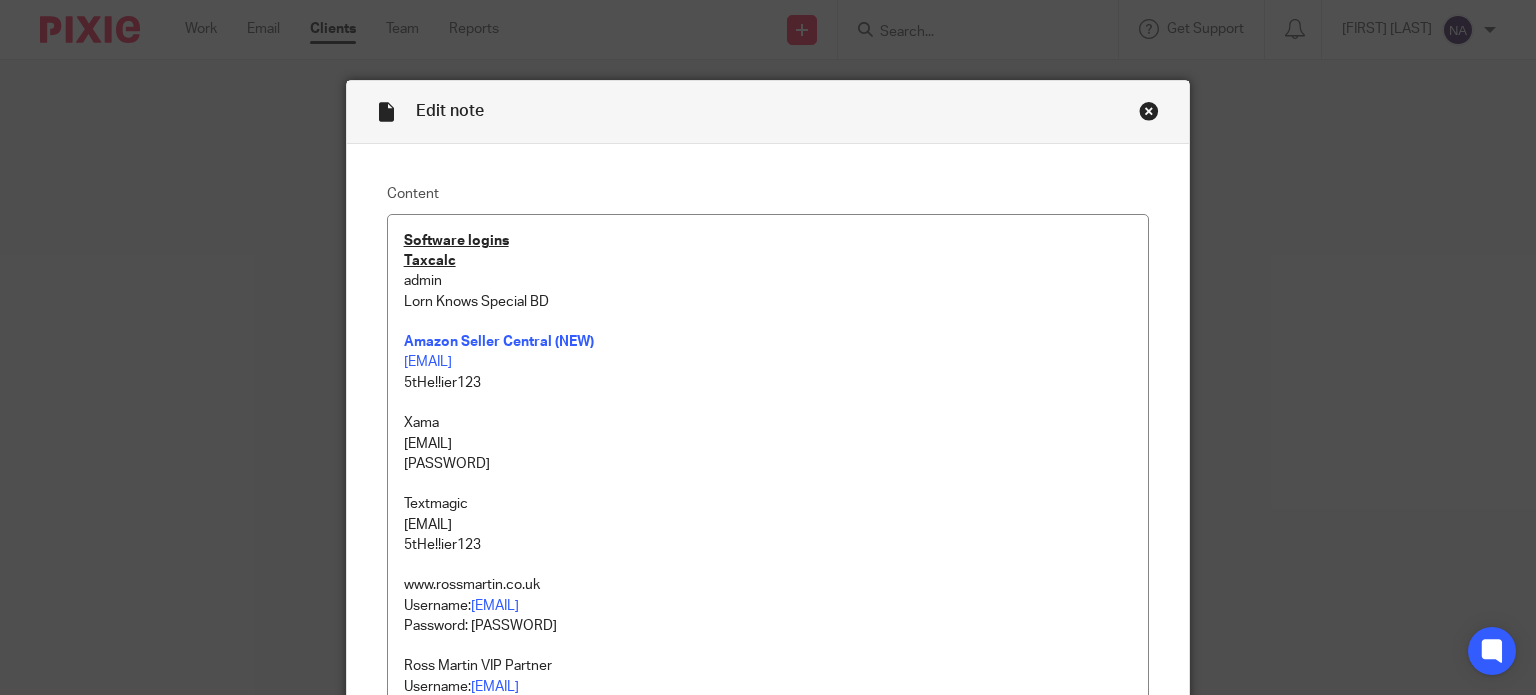 click at bounding box center (1149, 111) 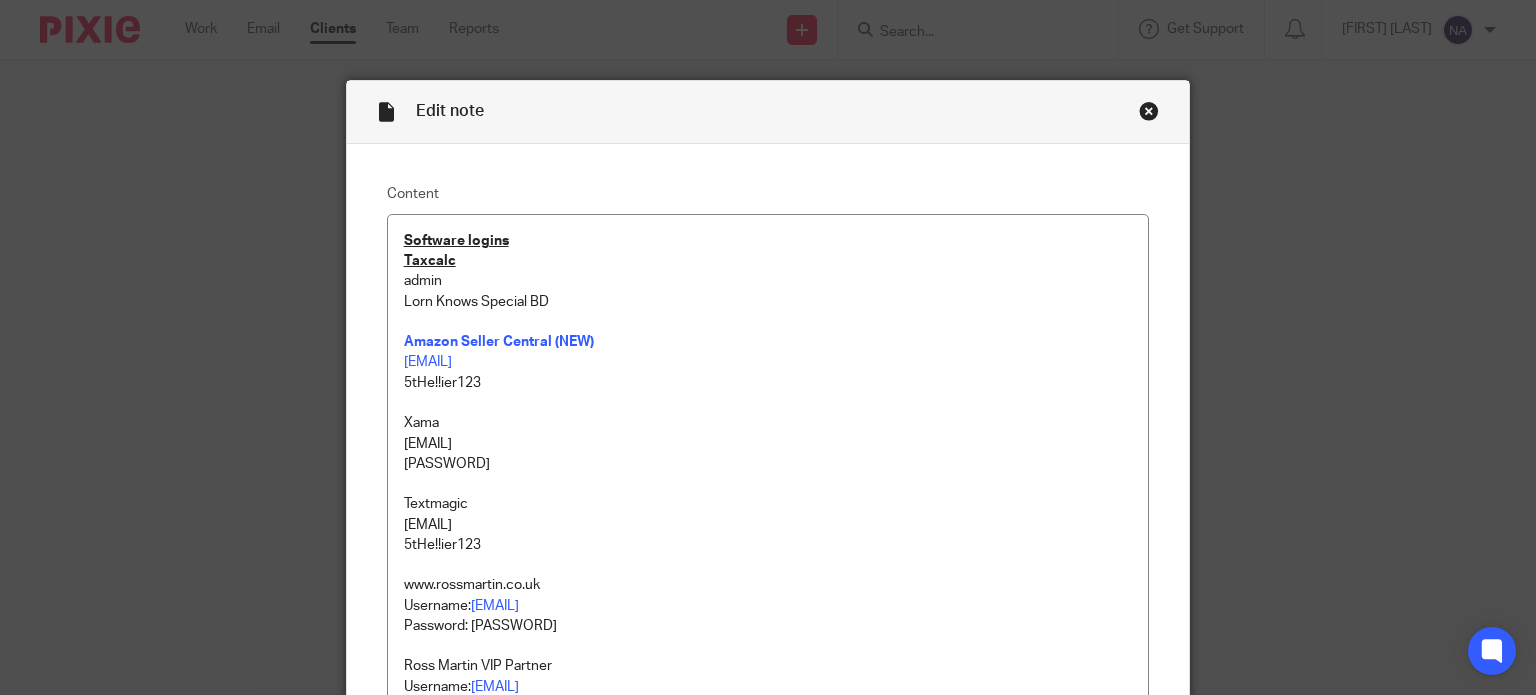 click at bounding box center [1149, 111] 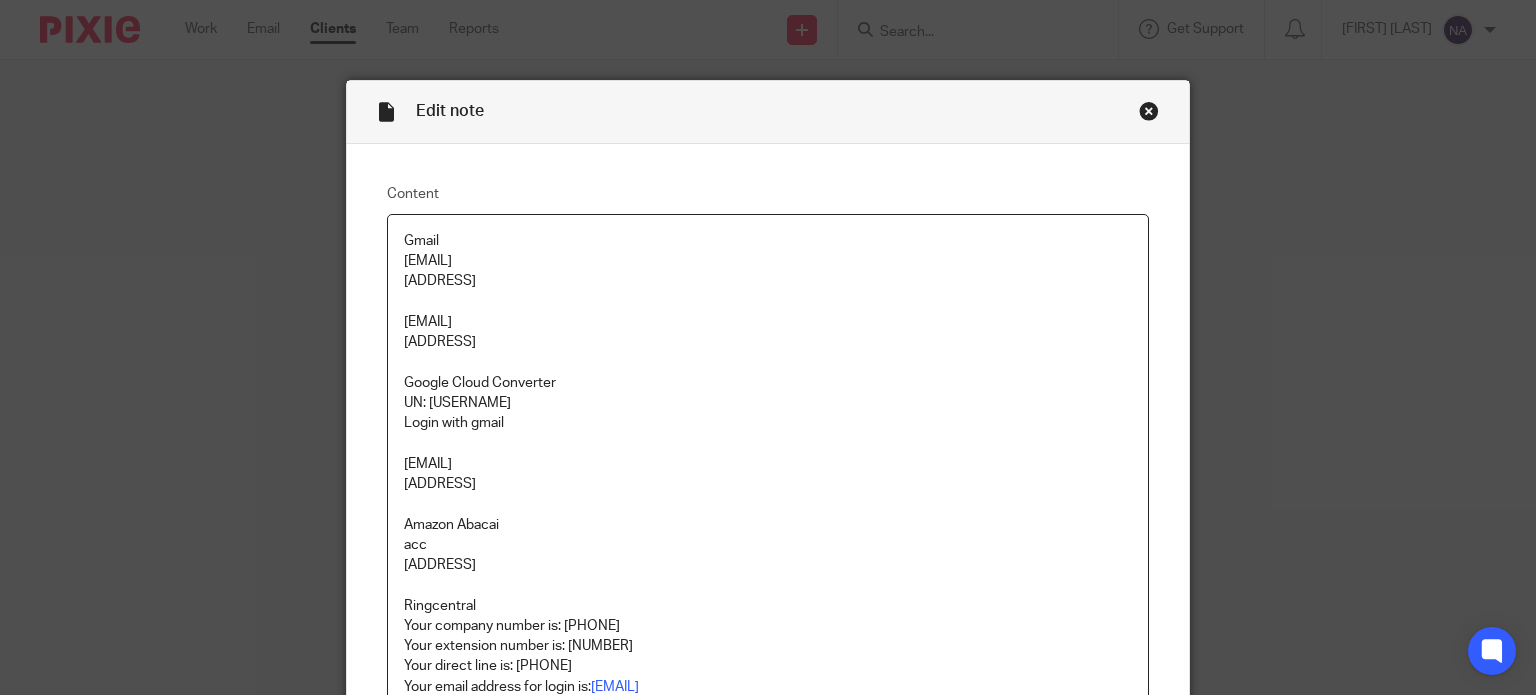 scroll, scrollTop: 0, scrollLeft: 0, axis: both 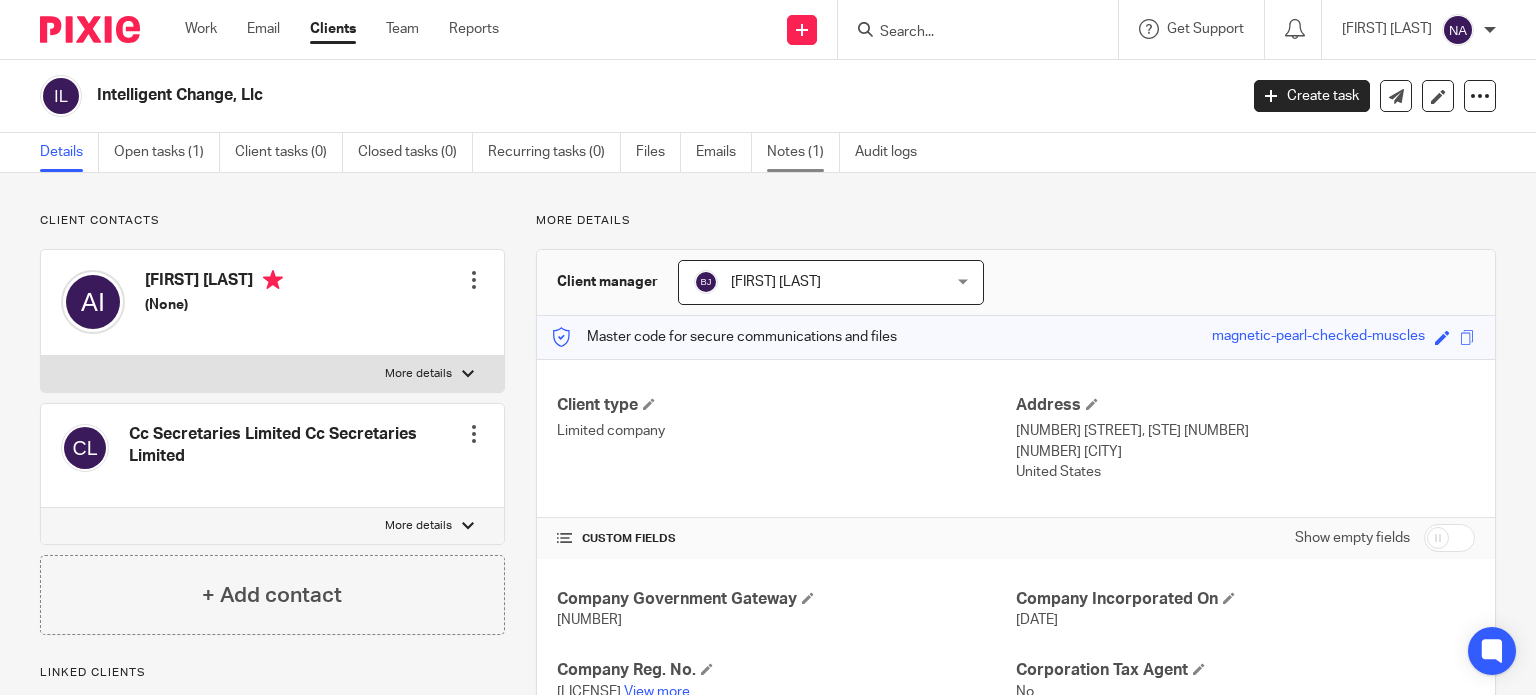 click on "Notes (1)" at bounding box center (803, 152) 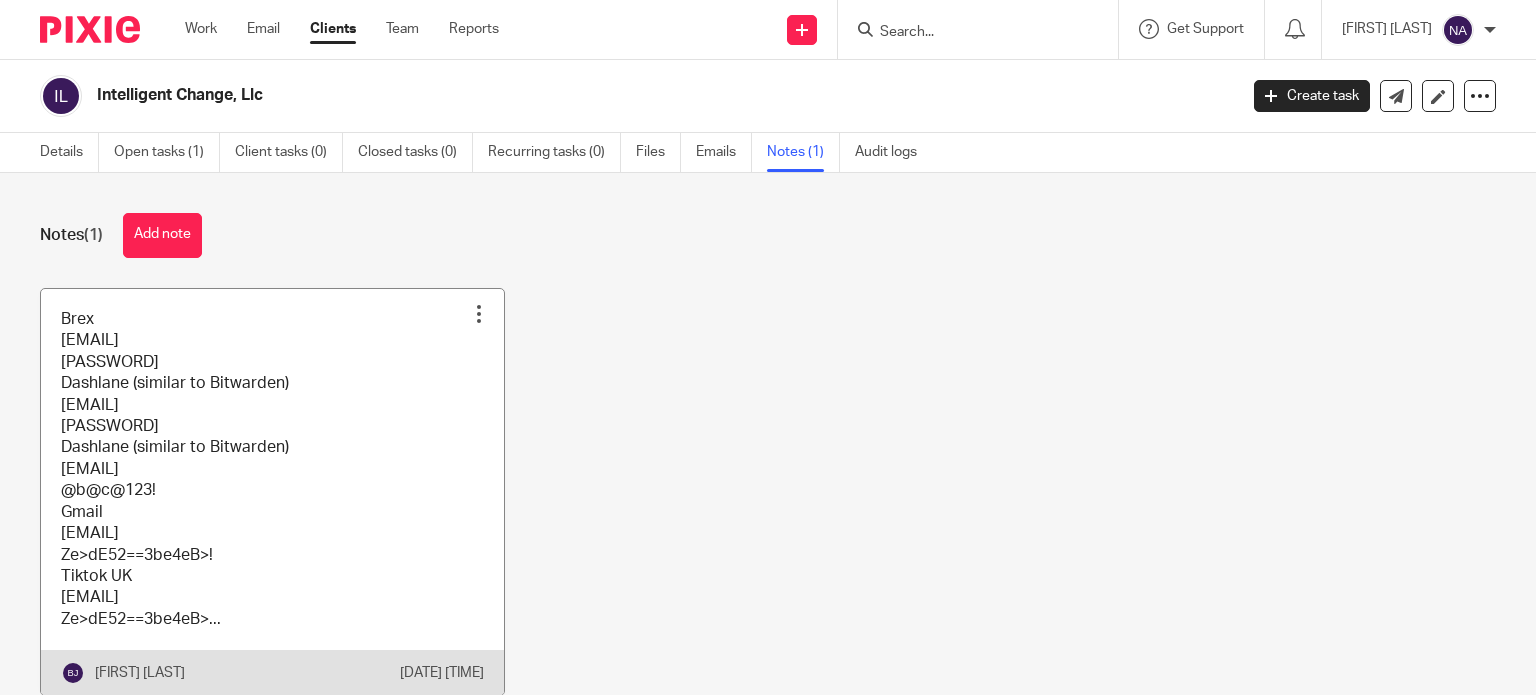 scroll, scrollTop: 0, scrollLeft: 0, axis: both 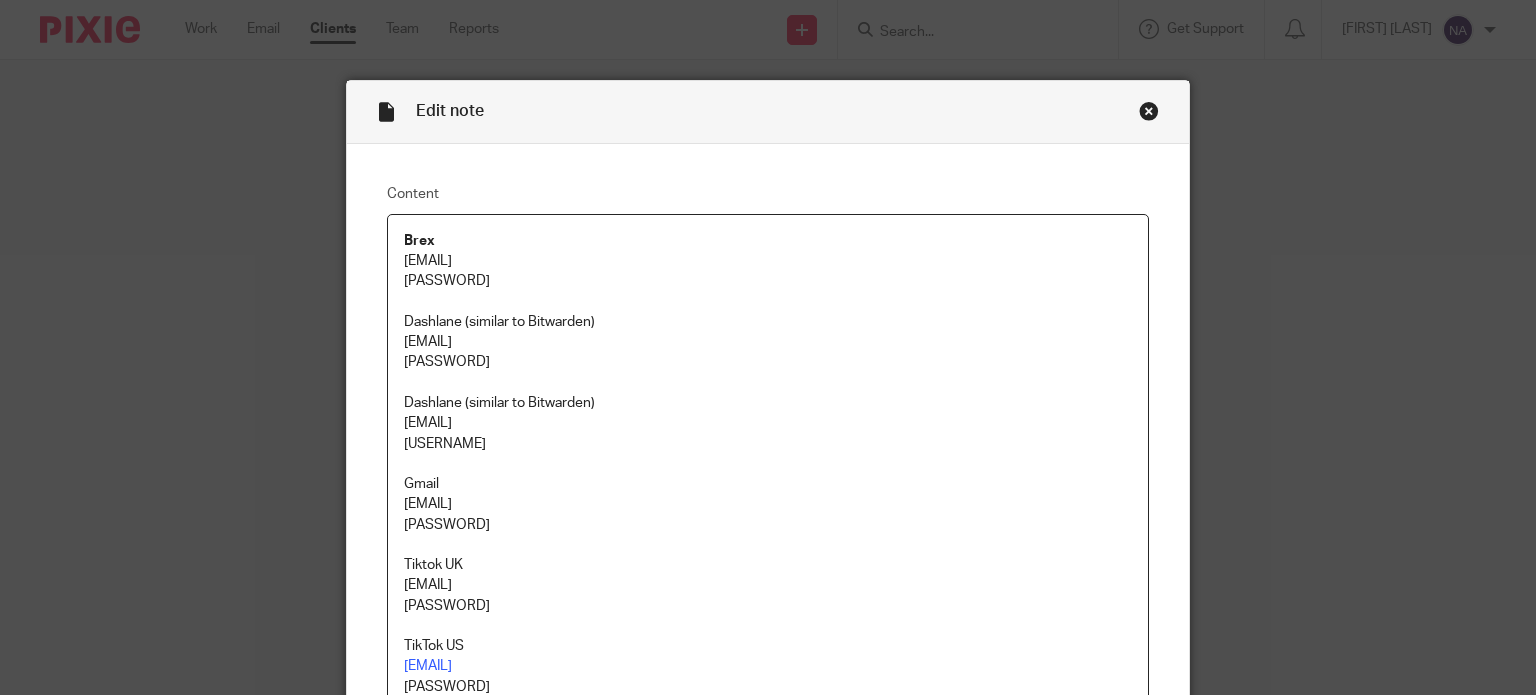drag, startPoint x: 398, startPoint y: 360, endPoint x: 517, endPoint y: 371, distance: 119.507324 